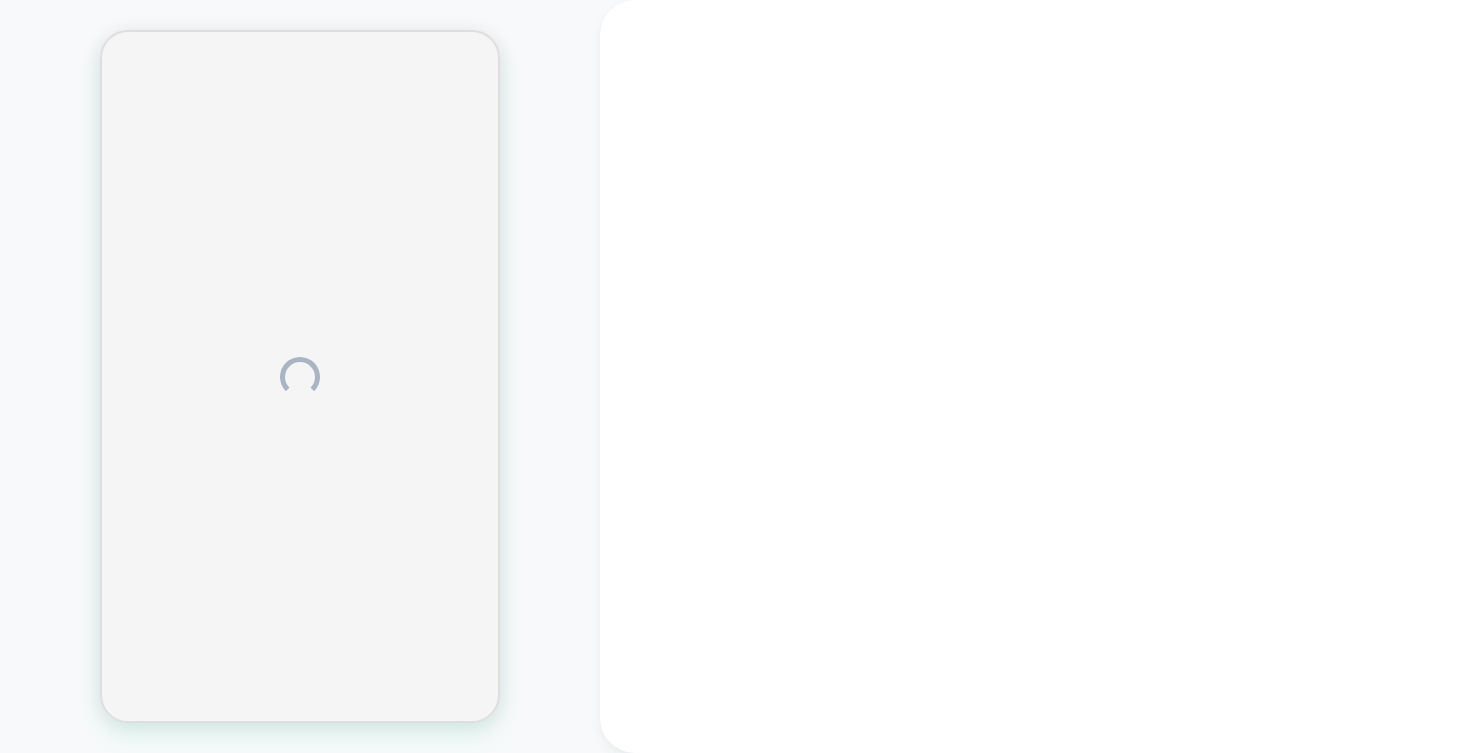 scroll, scrollTop: 0, scrollLeft: 0, axis: both 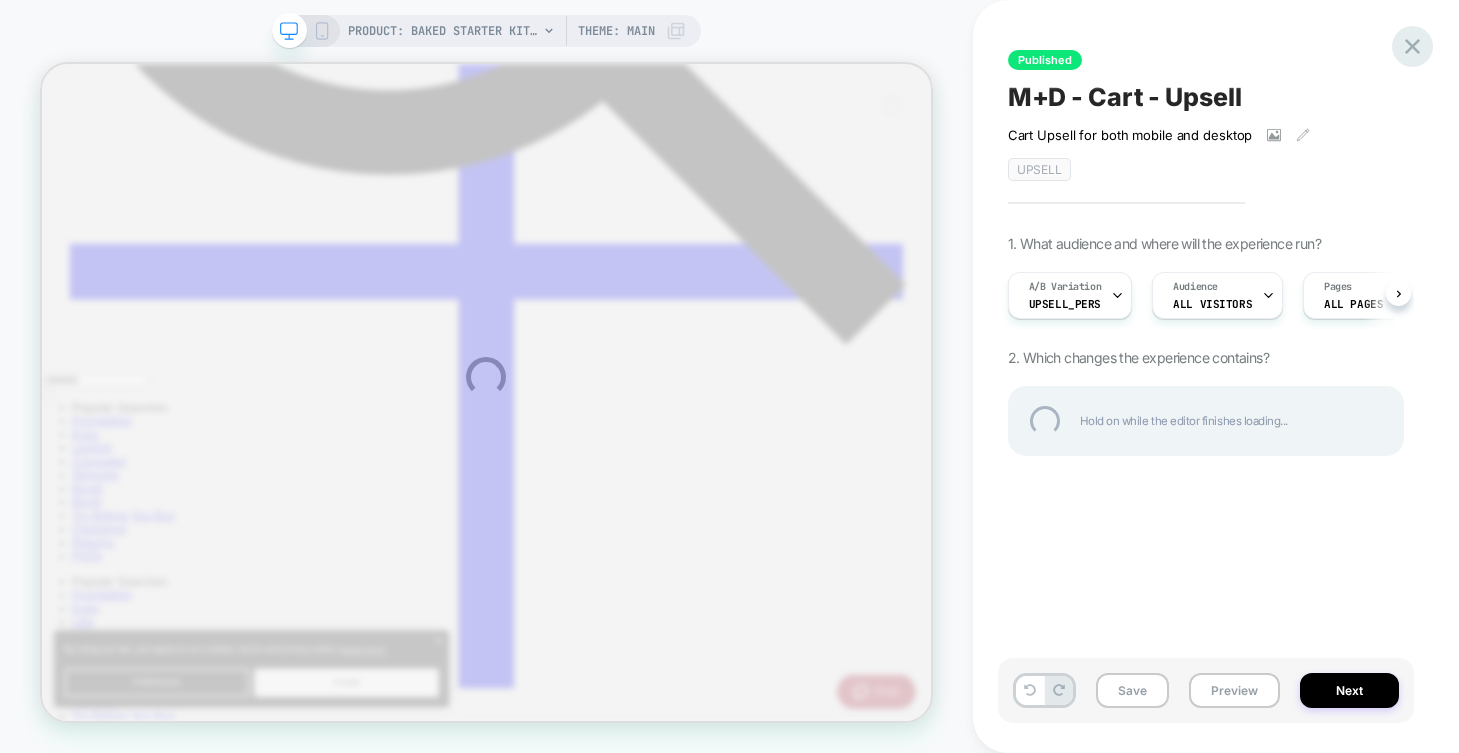 click at bounding box center (1412, 46) 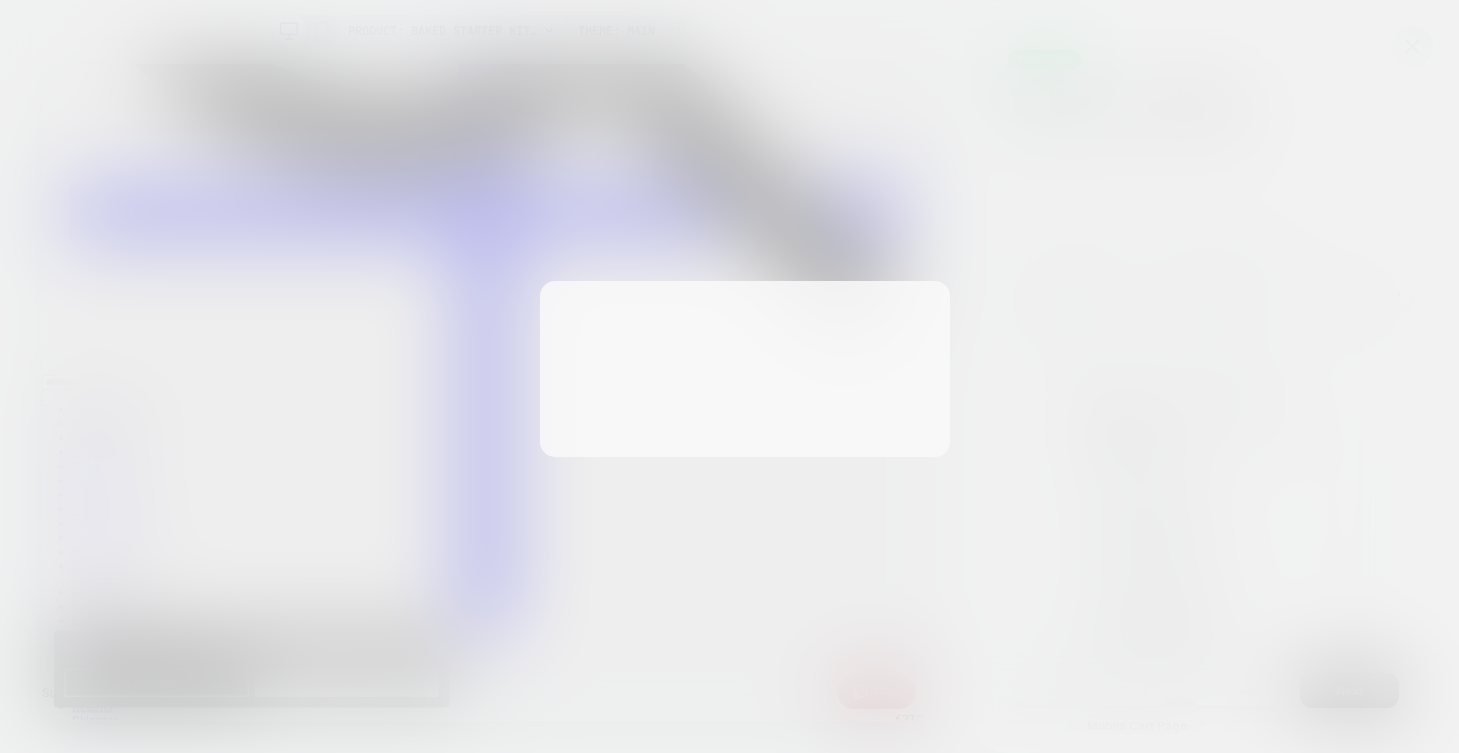 scroll, scrollTop: 0, scrollLeft: 1, axis: horizontal 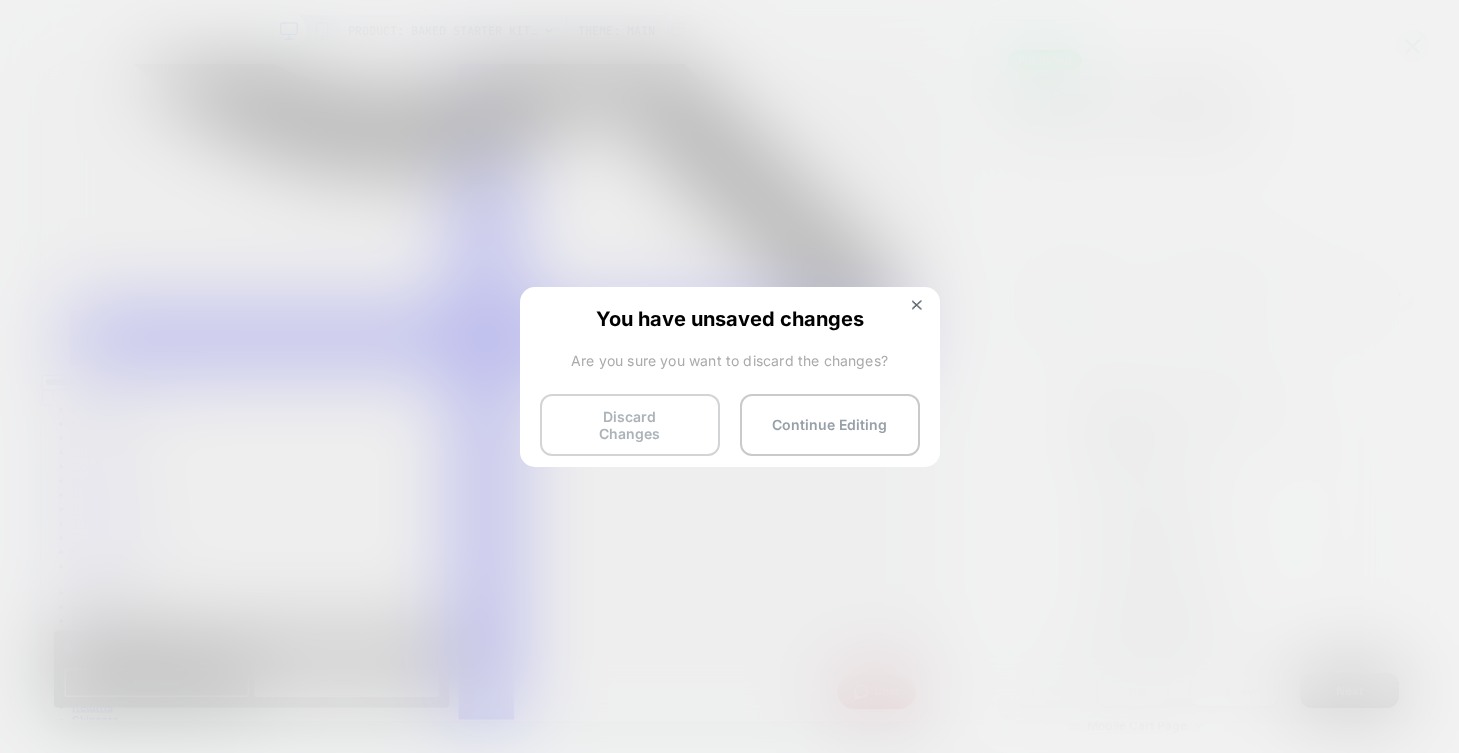 click on "Discard Changes" at bounding box center [630, 425] 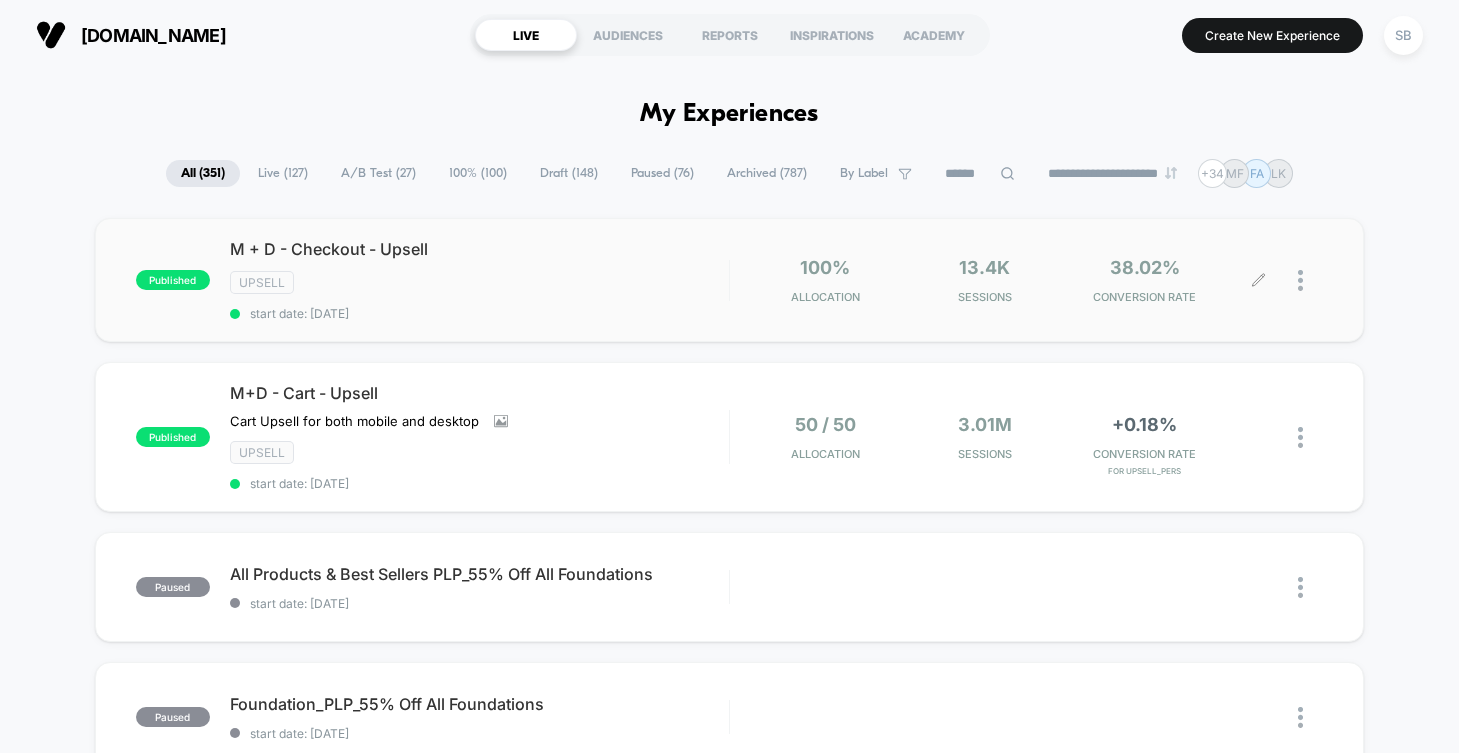 click at bounding box center [1310, 280] 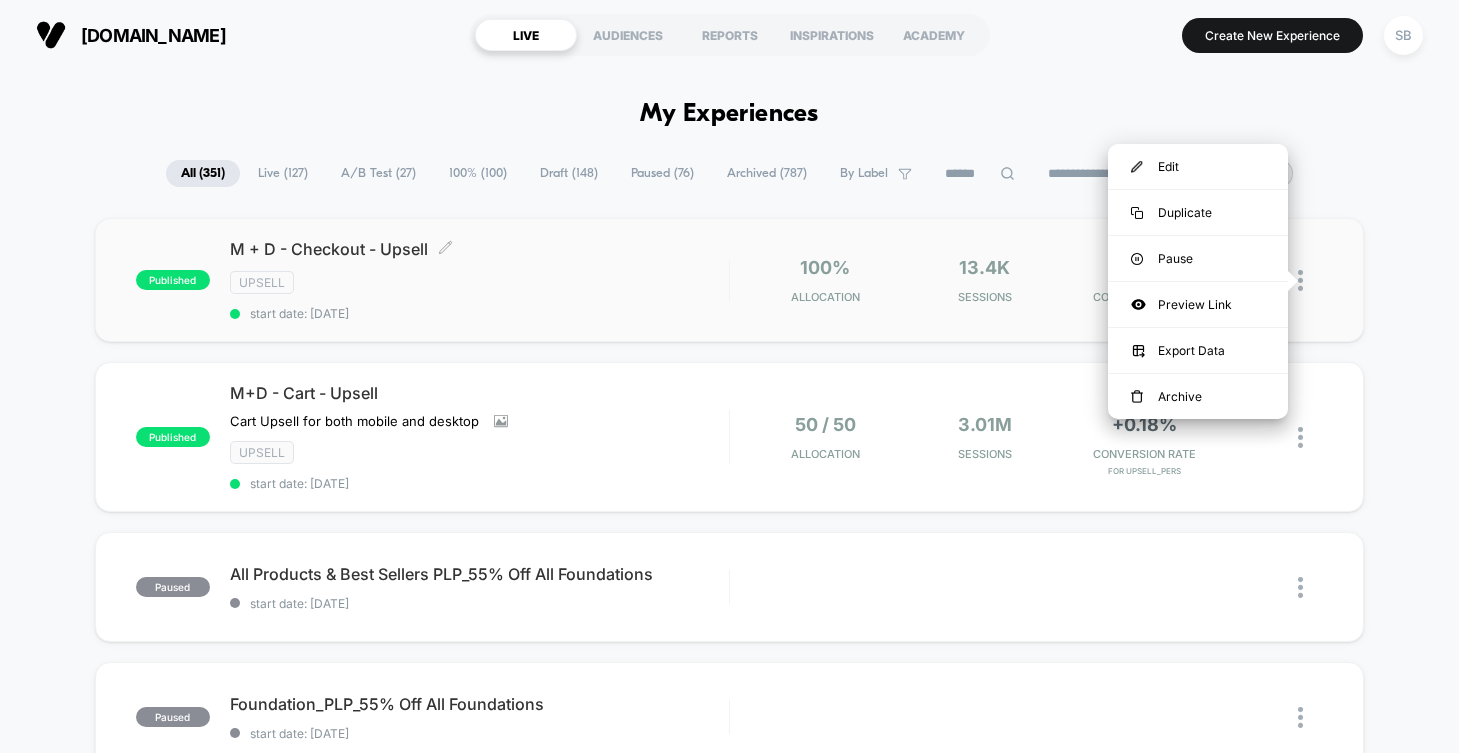 click on "M + D - Checkout - Upsell Click to edit experience details" at bounding box center [479, 249] 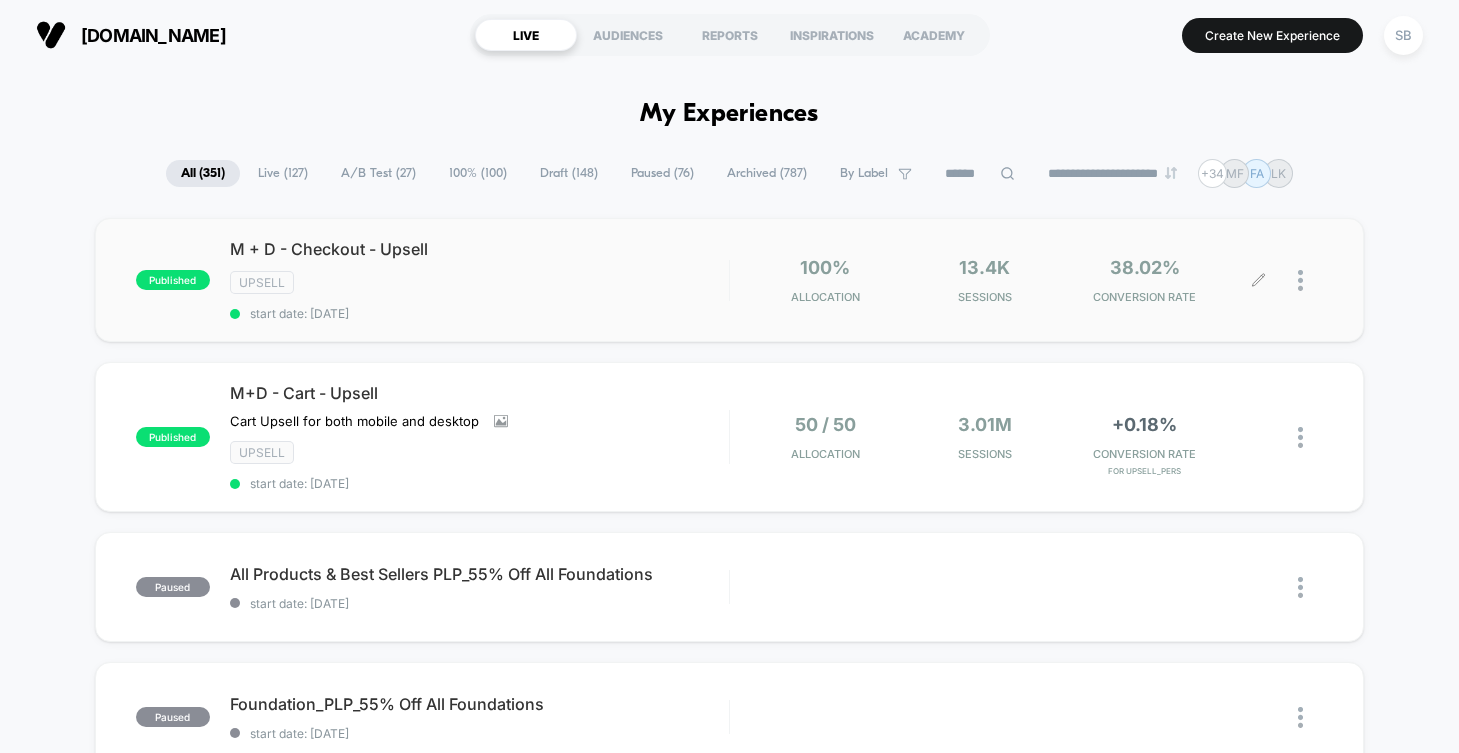 click at bounding box center (1300, 280) 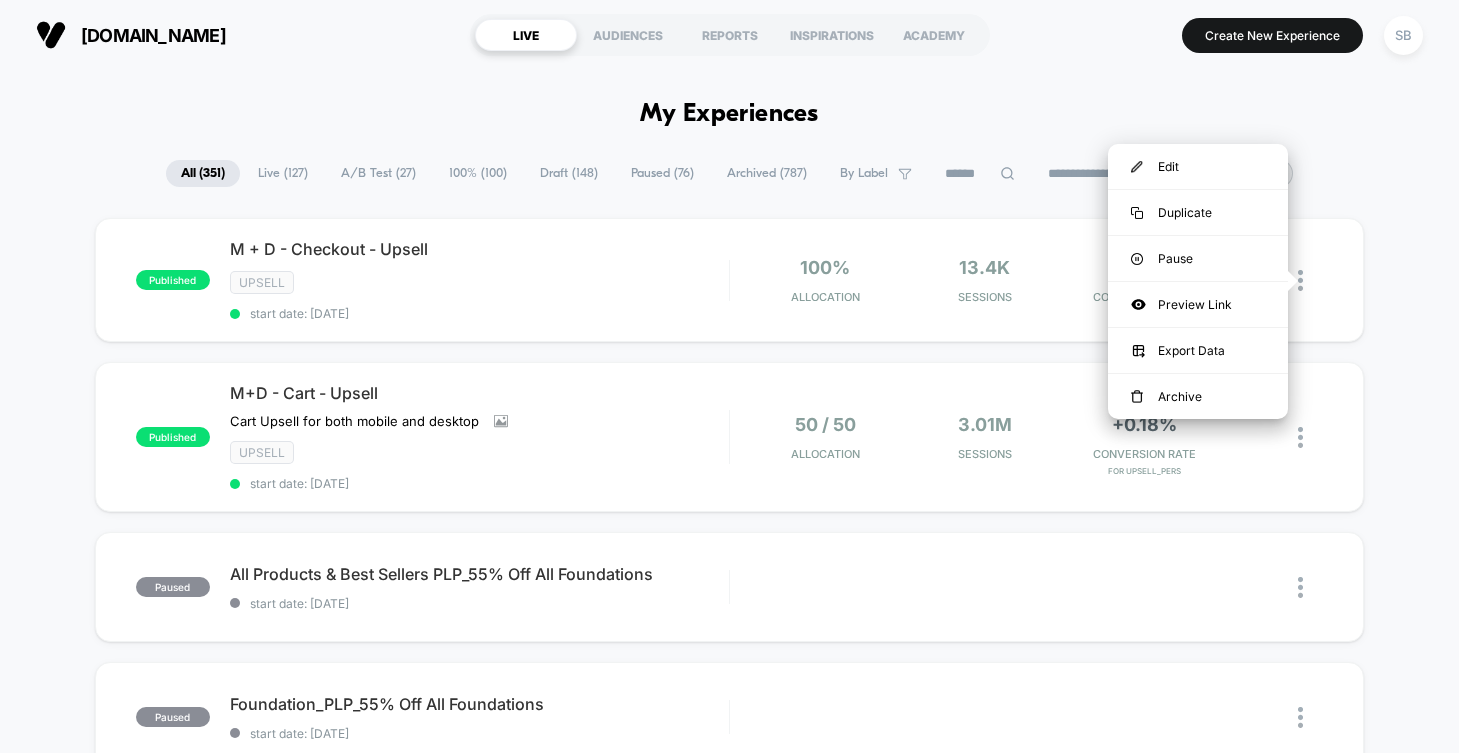click on "**********" at bounding box center (729, 1953) 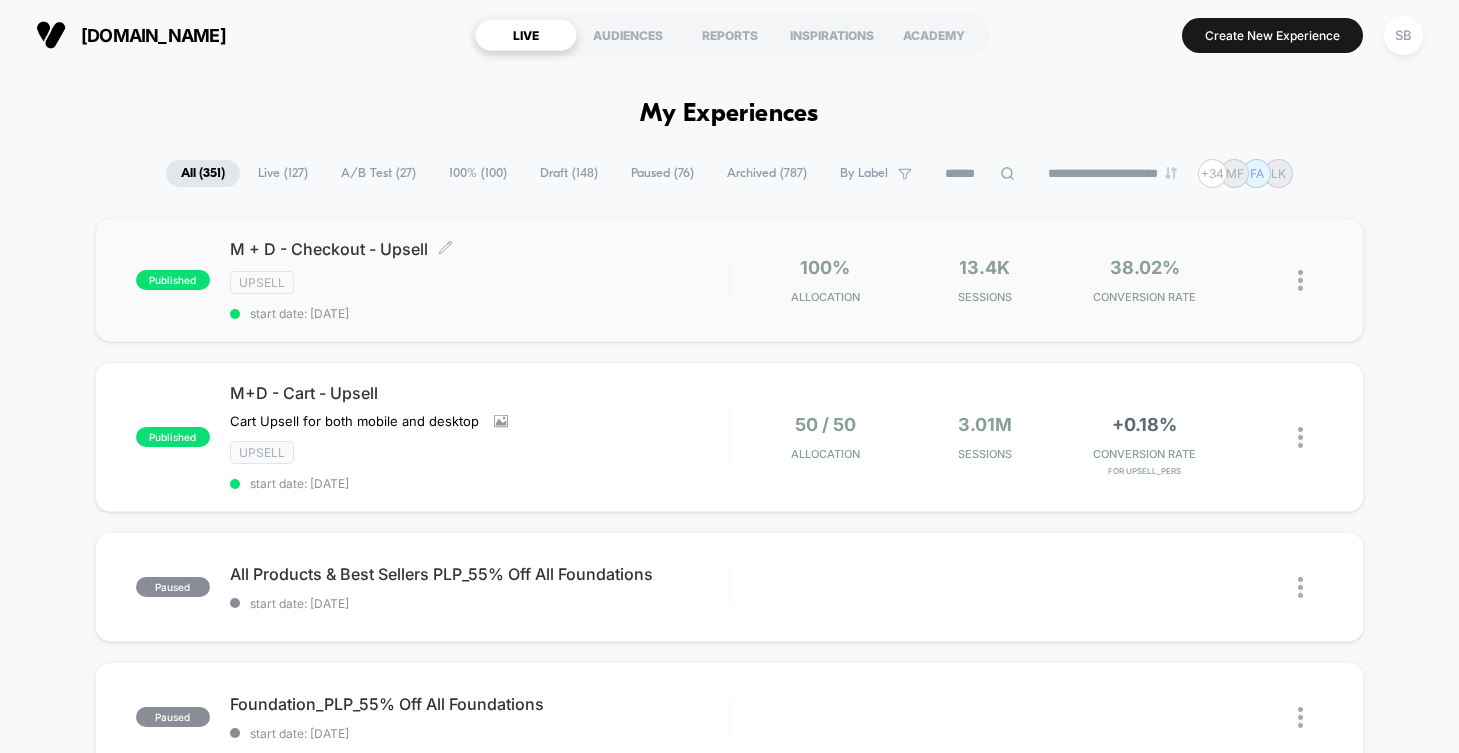 click on "Upsell" at bounding box center [479, 282] 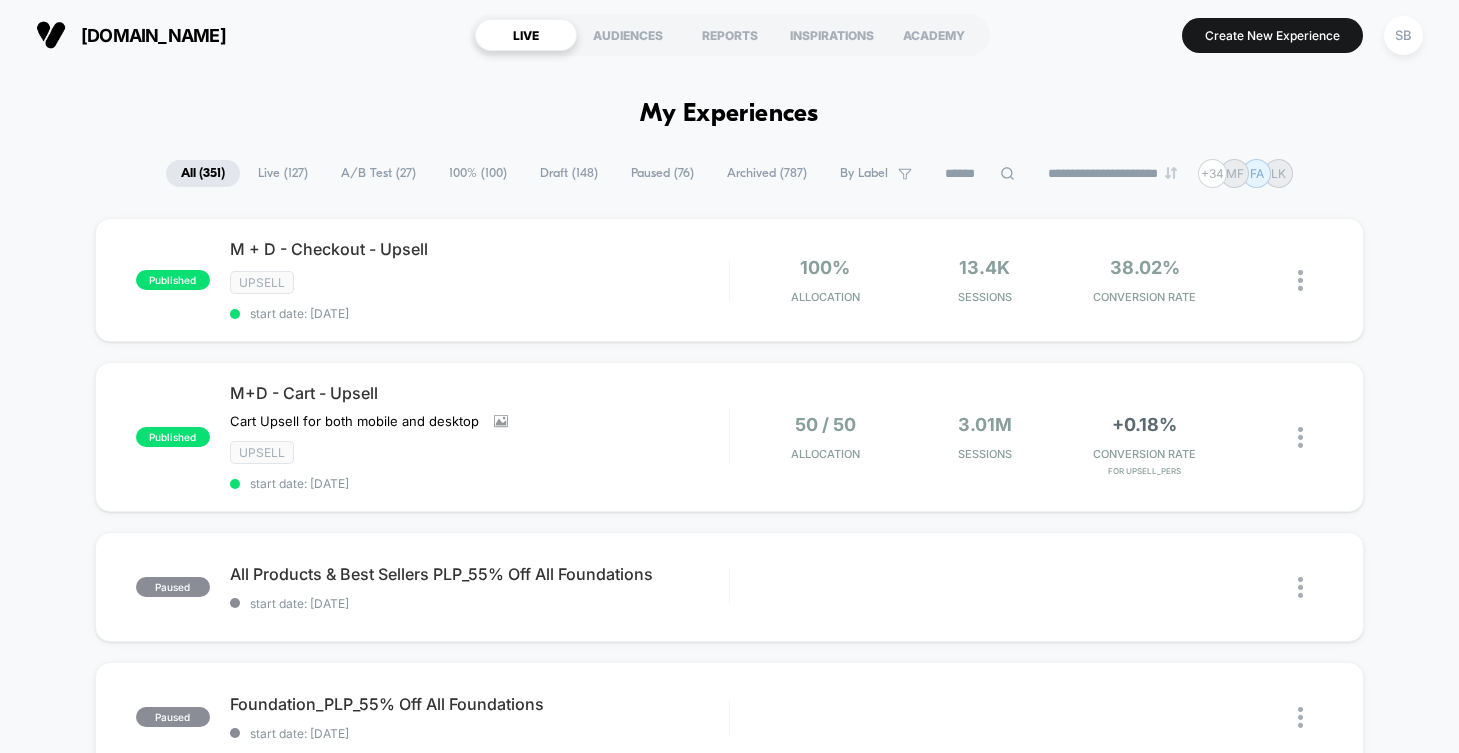 click on "**********" at bounding box center [729, 1924] 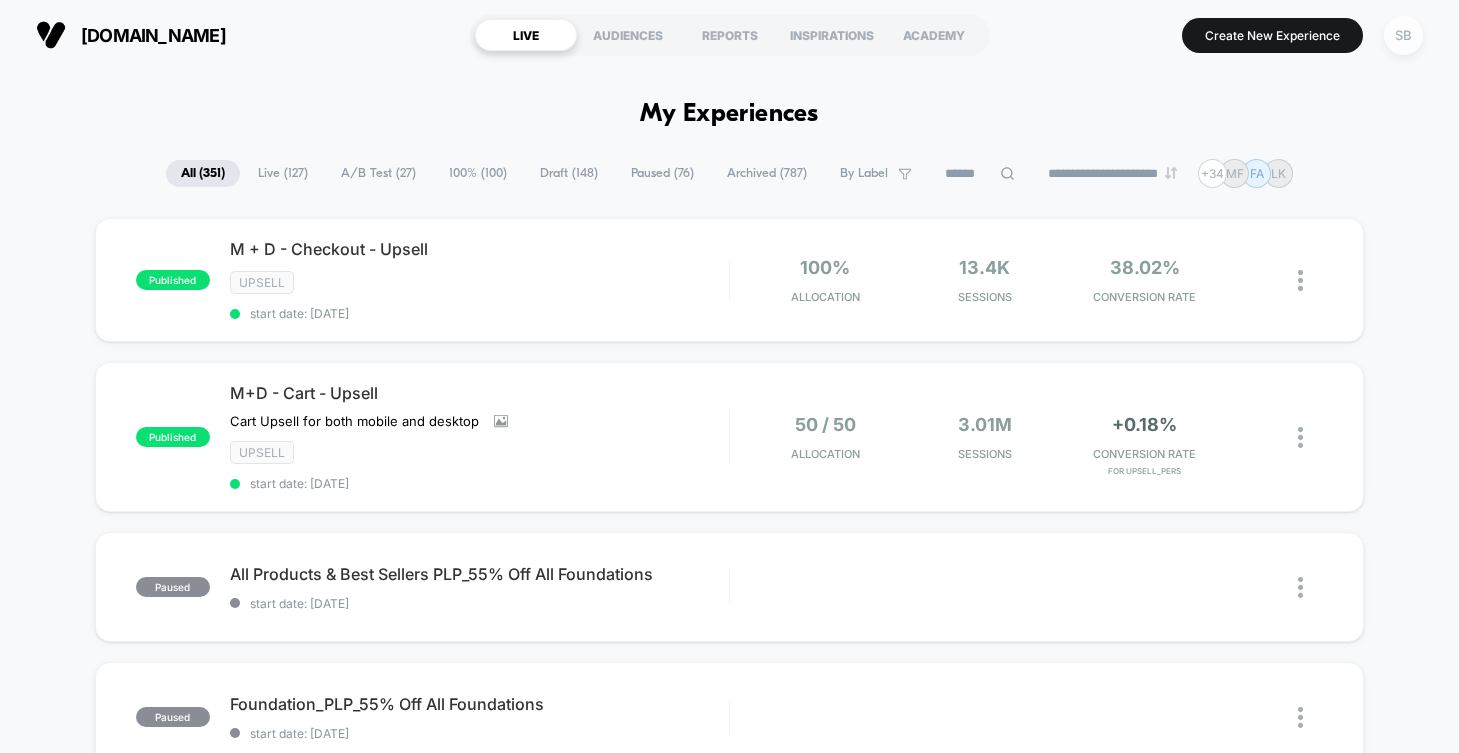 click on "SB" at bounding box center (1403, 35) 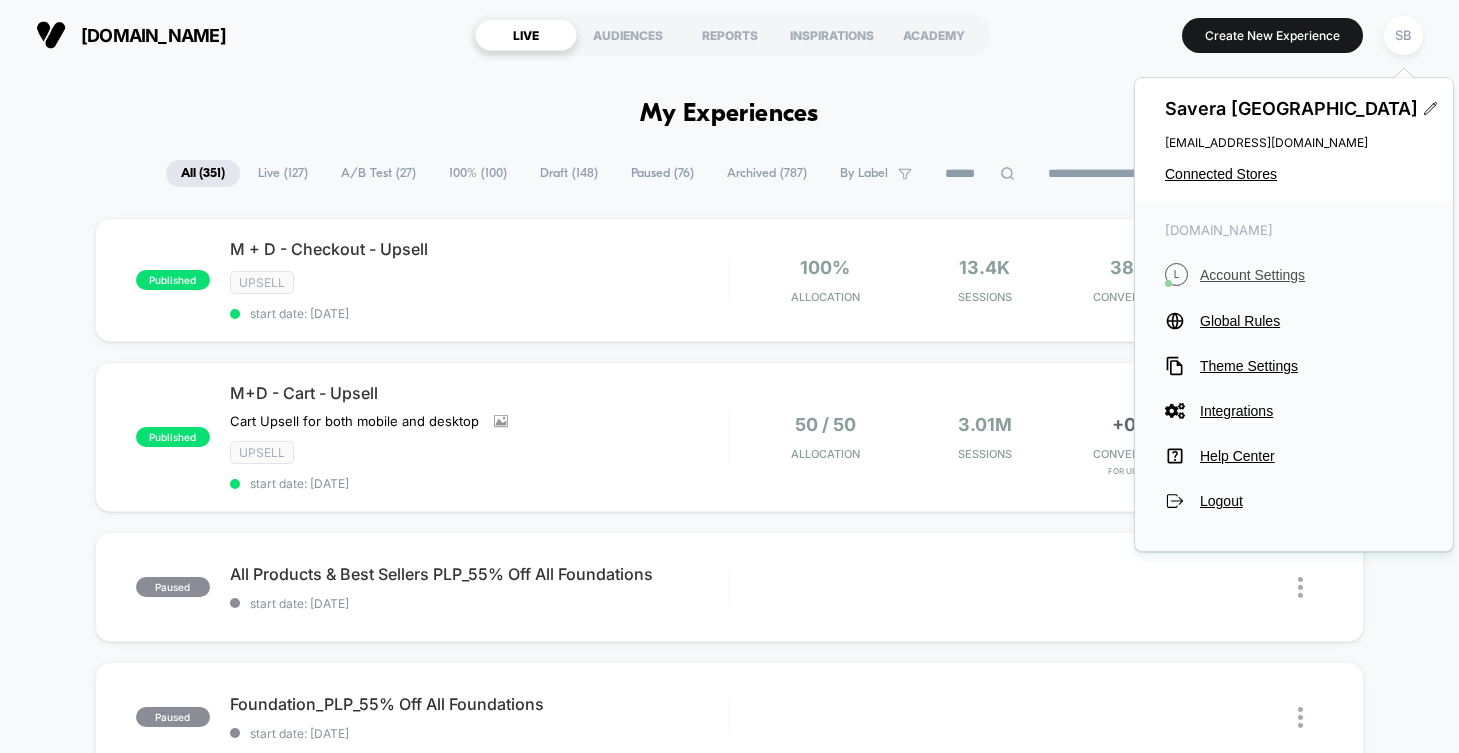 click on "Account Settings" at bounding box center (1311, 275) 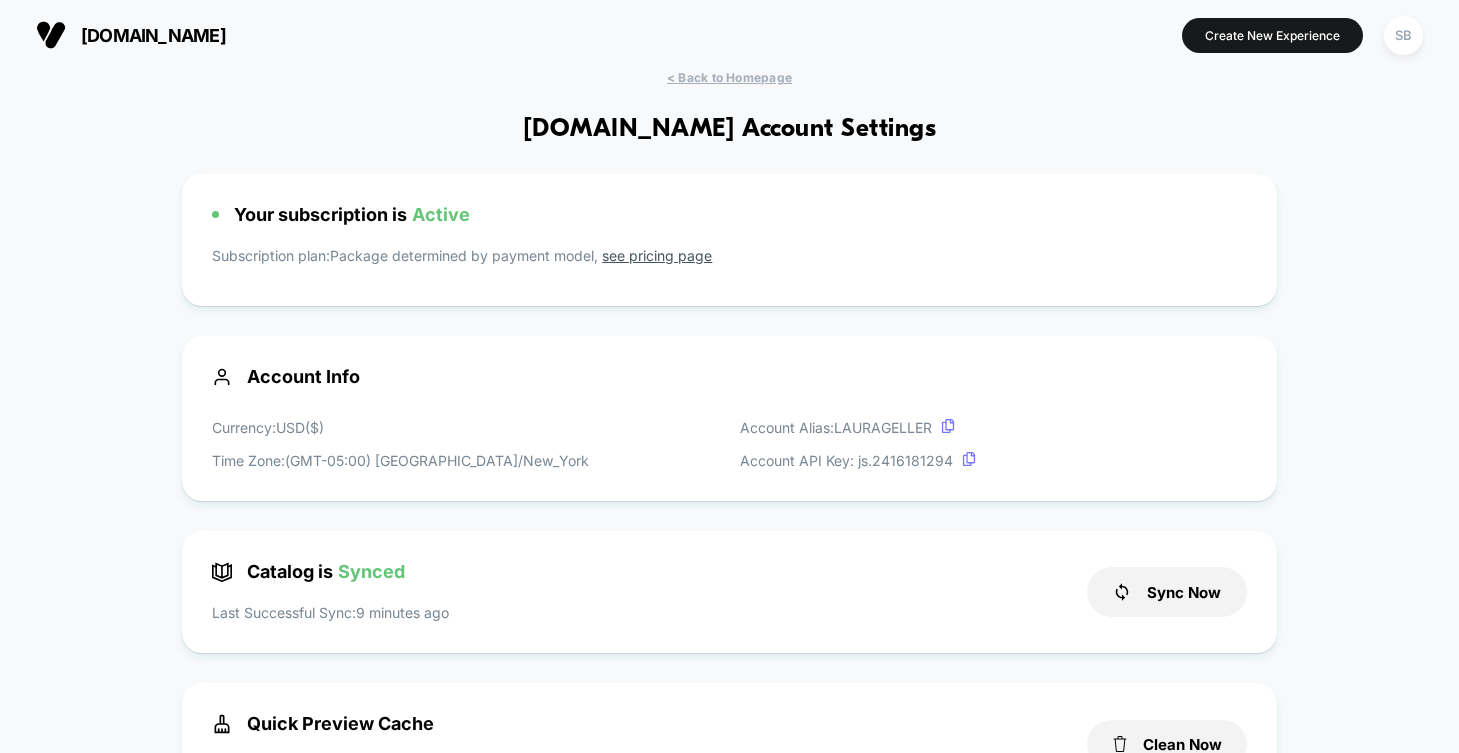 scroll, scrollTop: 270, scrollLeft: 0, axis: vertical 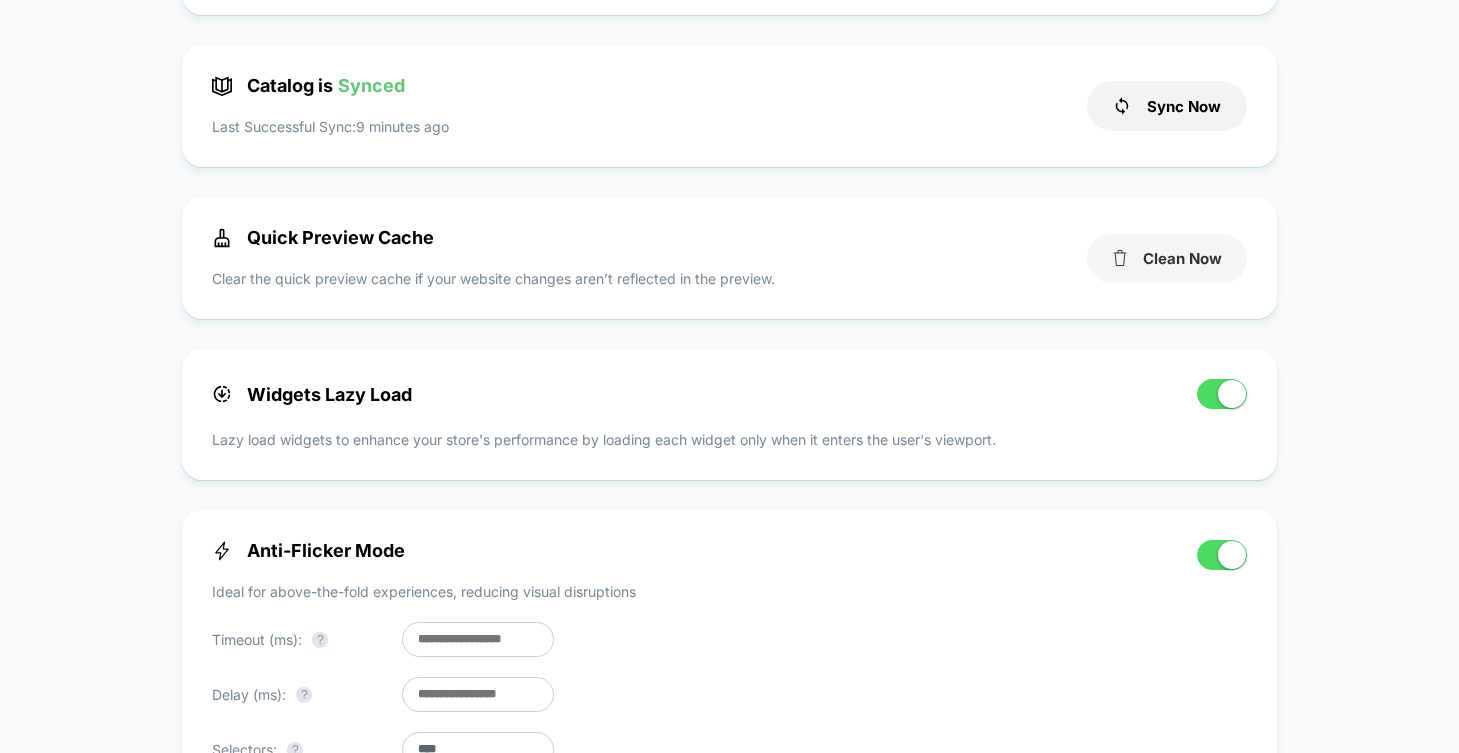 click on "Clean Now" at bounding box center [1167, 258] 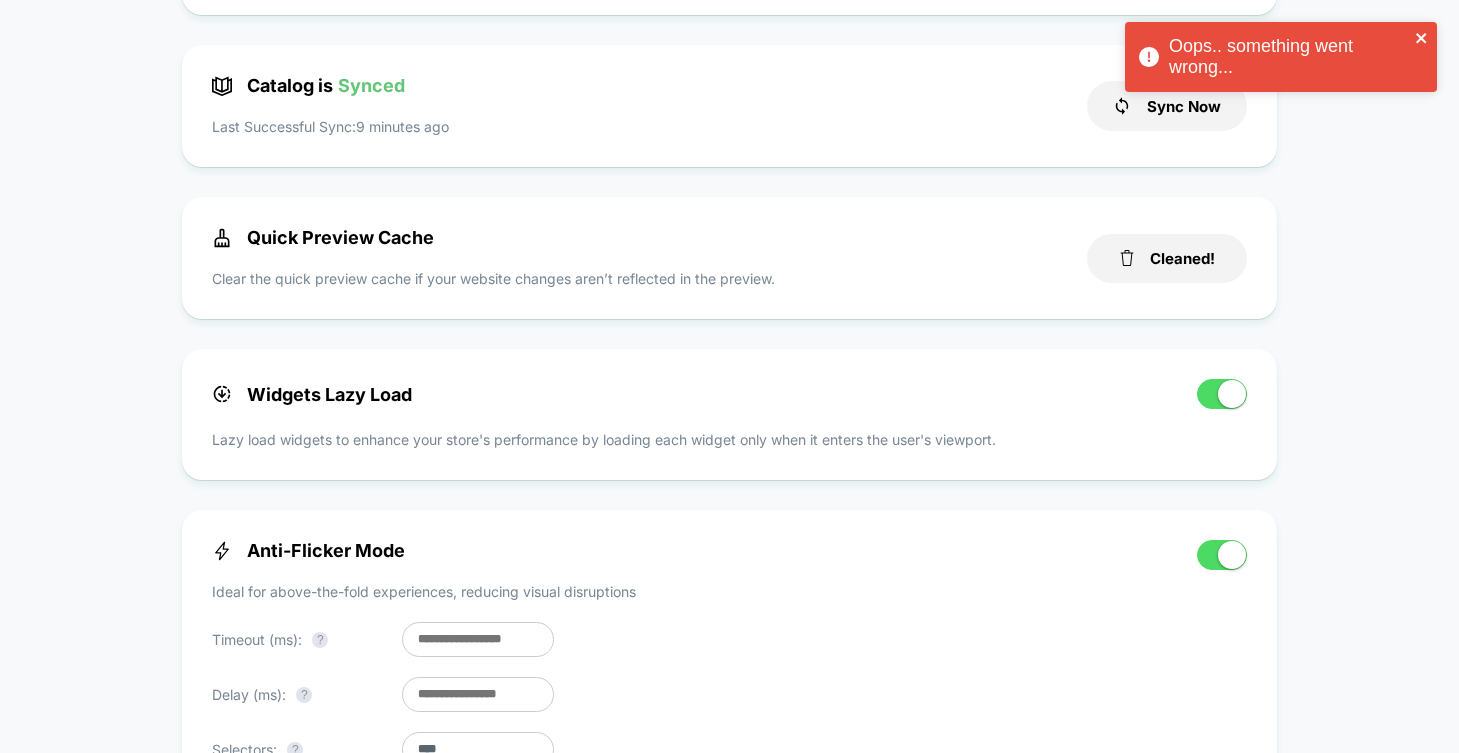 click 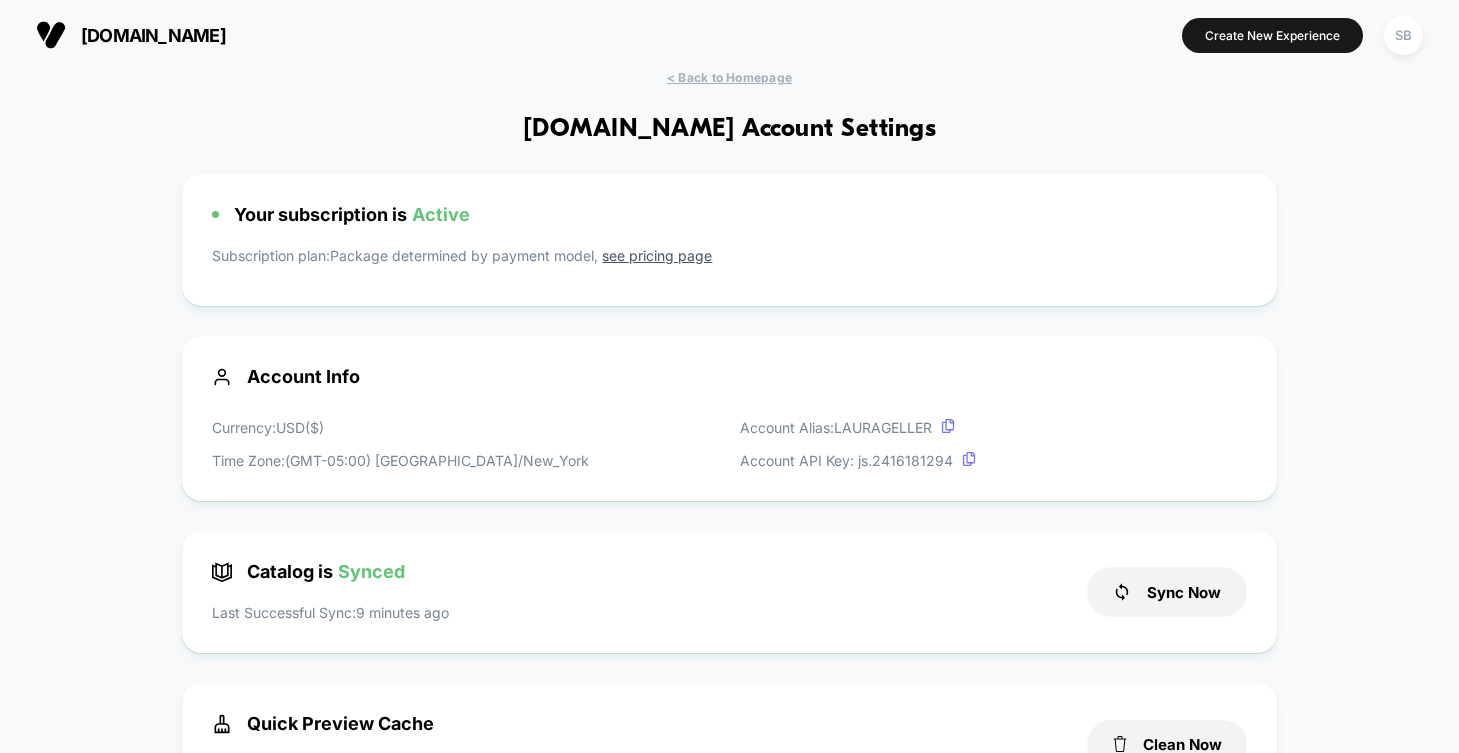 scroll, scrollTop: 0, scrollLeft: 0, axis: both 